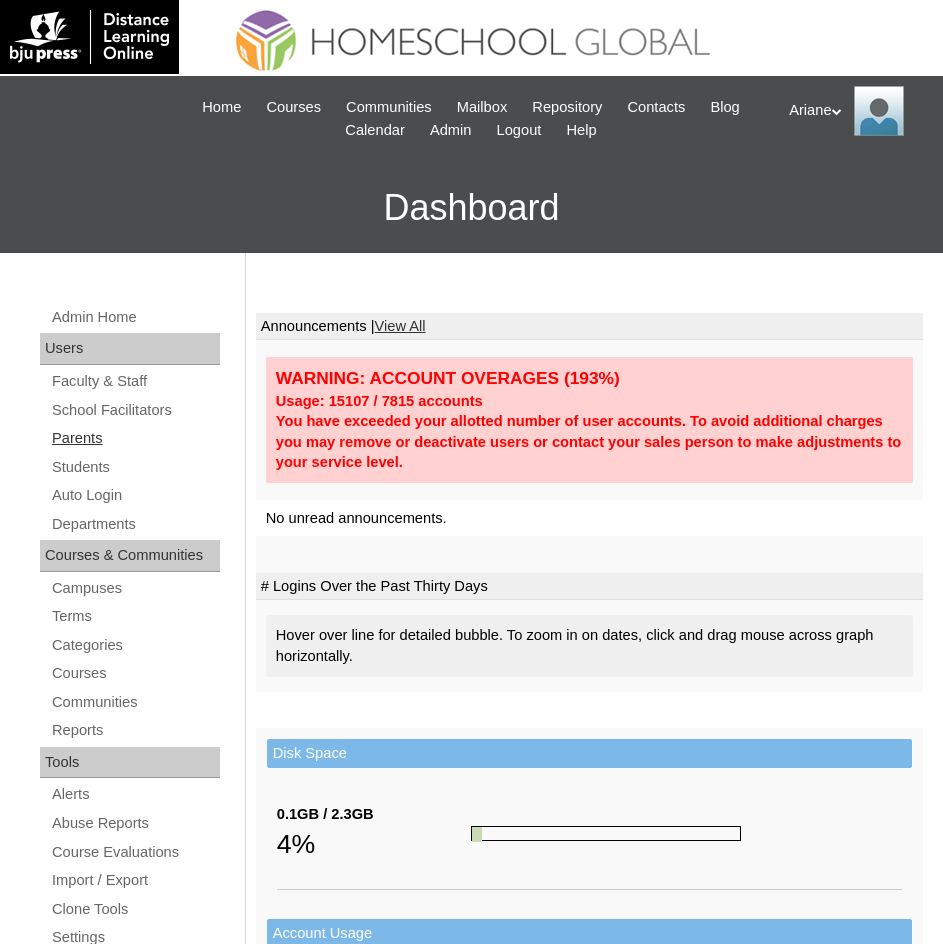 scroll, scrollTop: 0, scrollLeft: 0, axis: both 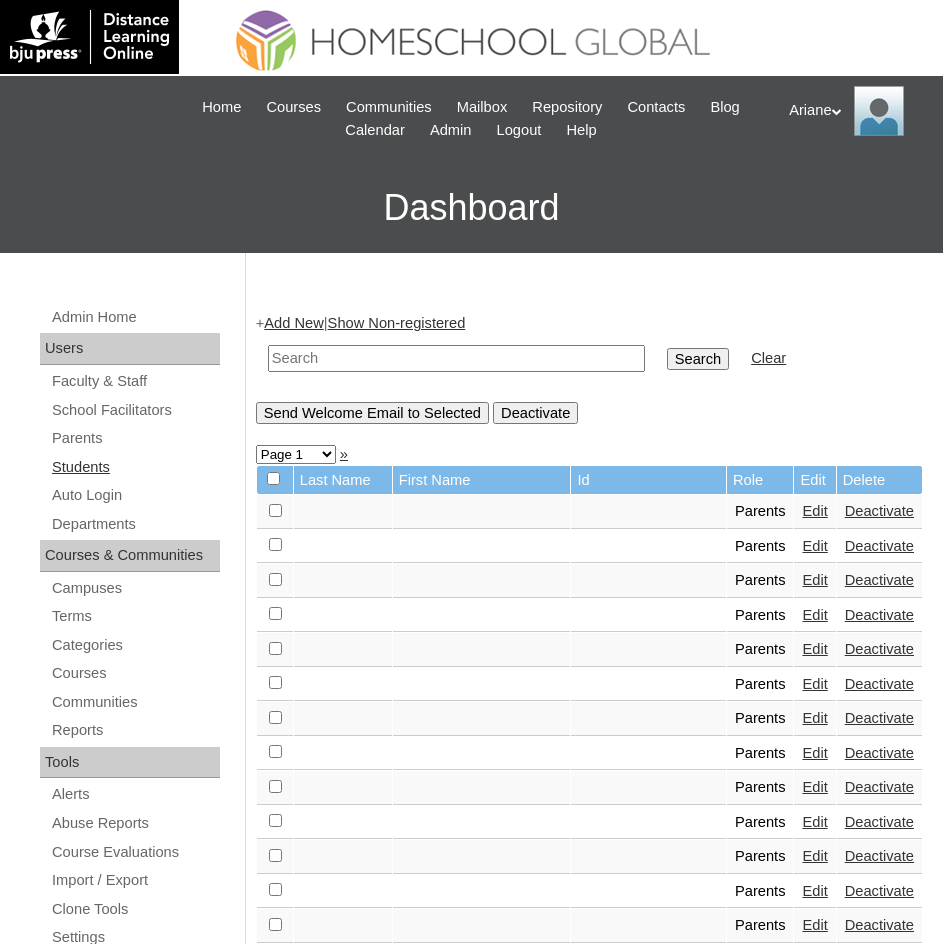 drag, startPoint x: 361, startPoint y: 357, endPoint x: 100, endPoint y: 464, distance: 282.08154 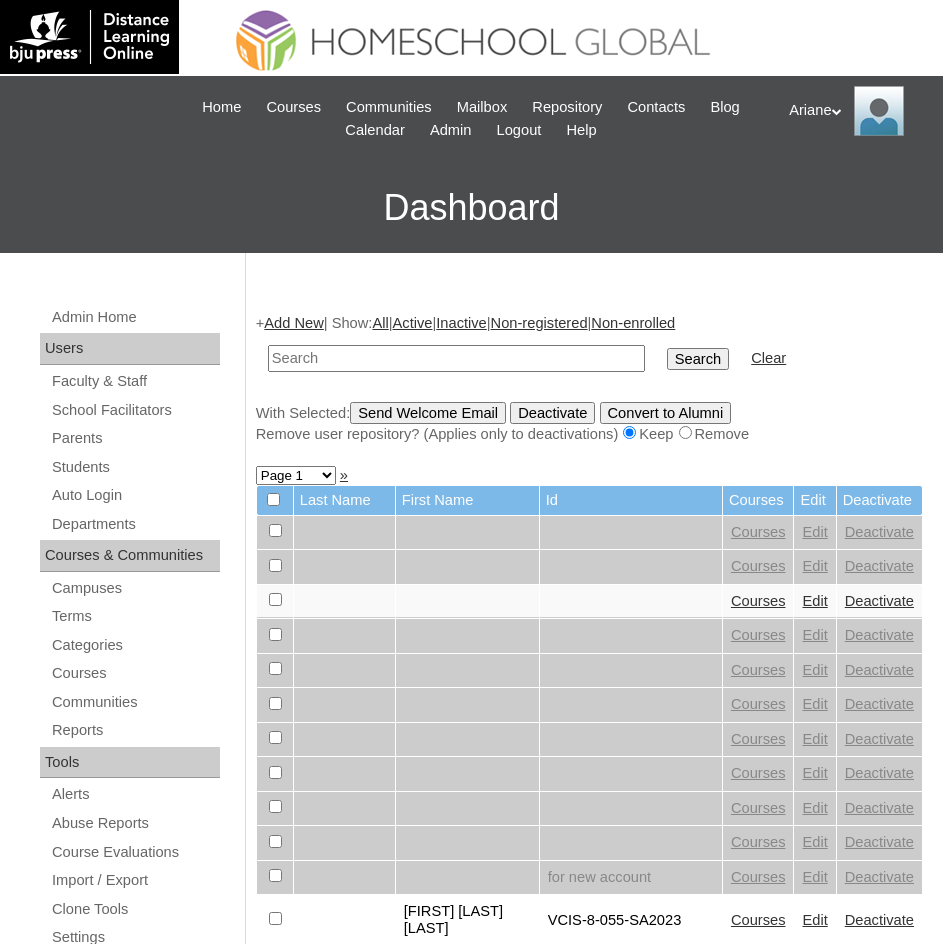 scroll, scrollTop: 0, scrollLeft: 0, axis: both 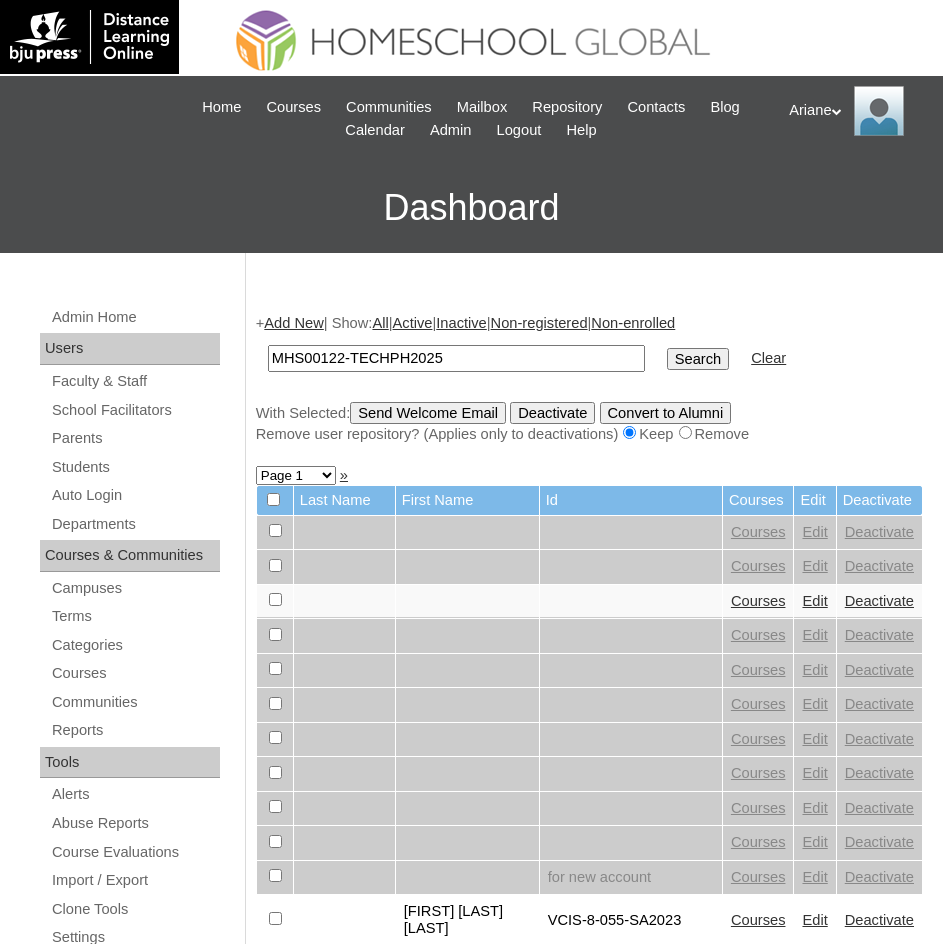 type on "MHS00122-TECHPH2025" 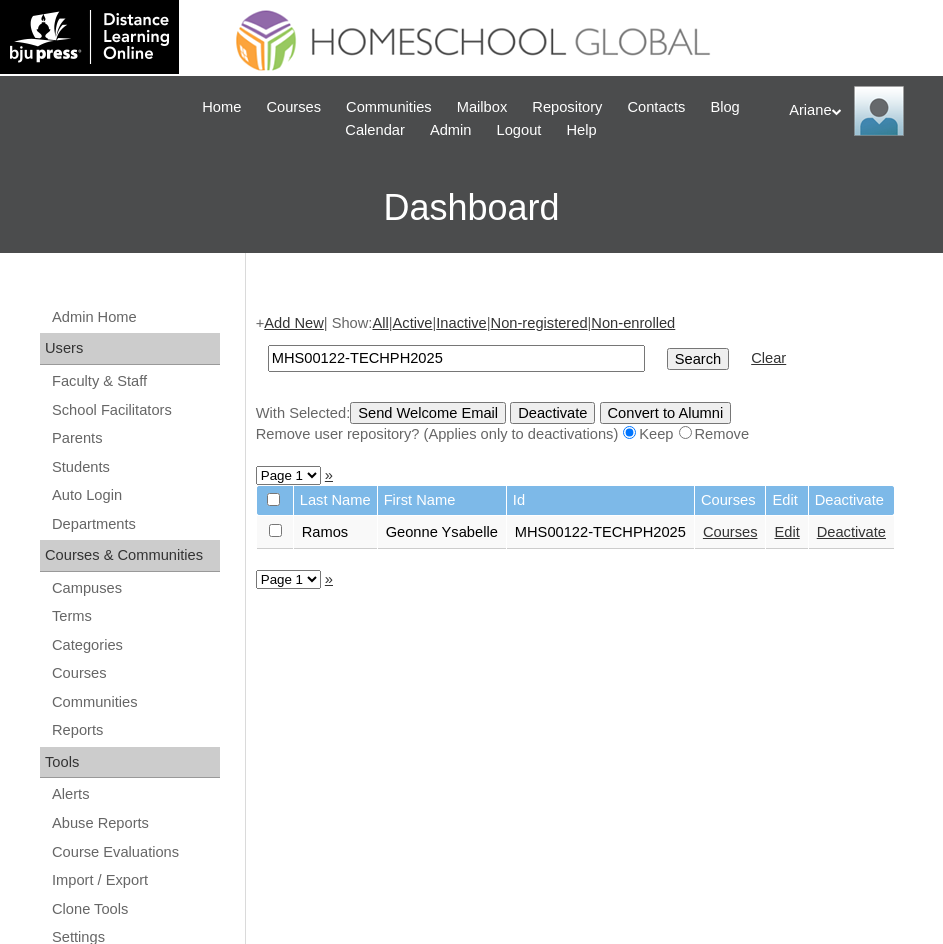 scroll, scrollTop: 0, scrollLeft: 0, axis: both 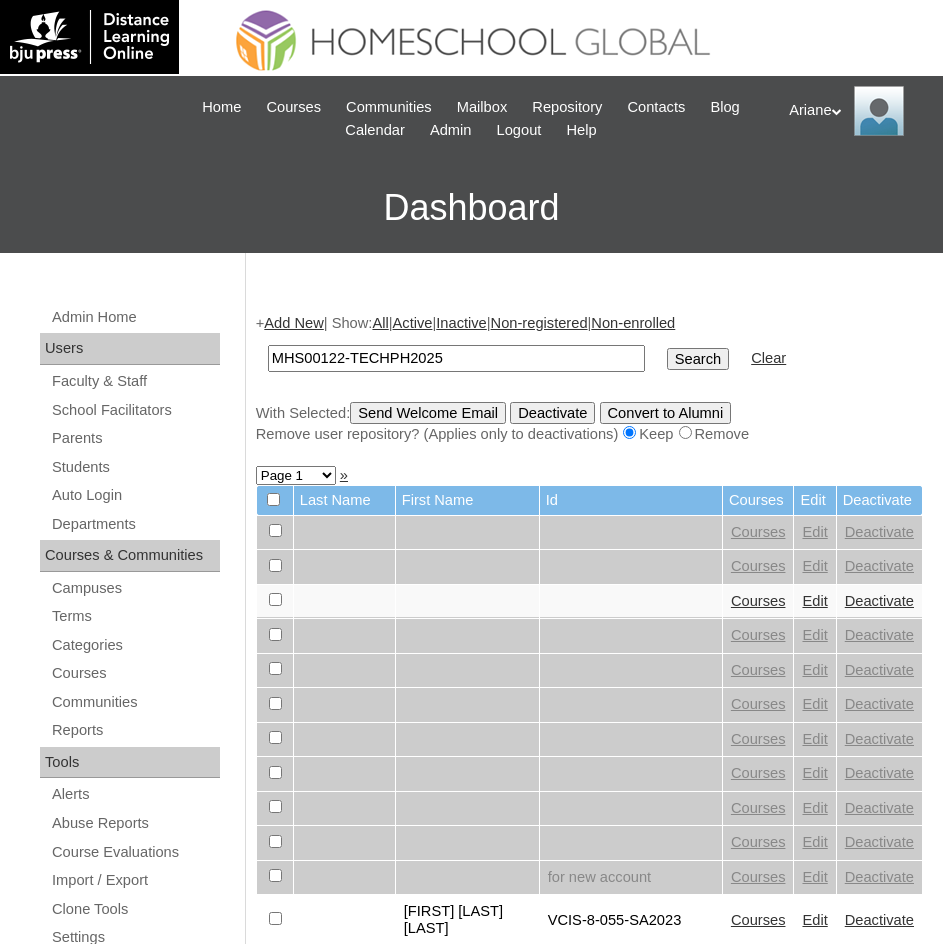 type on "MHS00122-TECHPH2025" 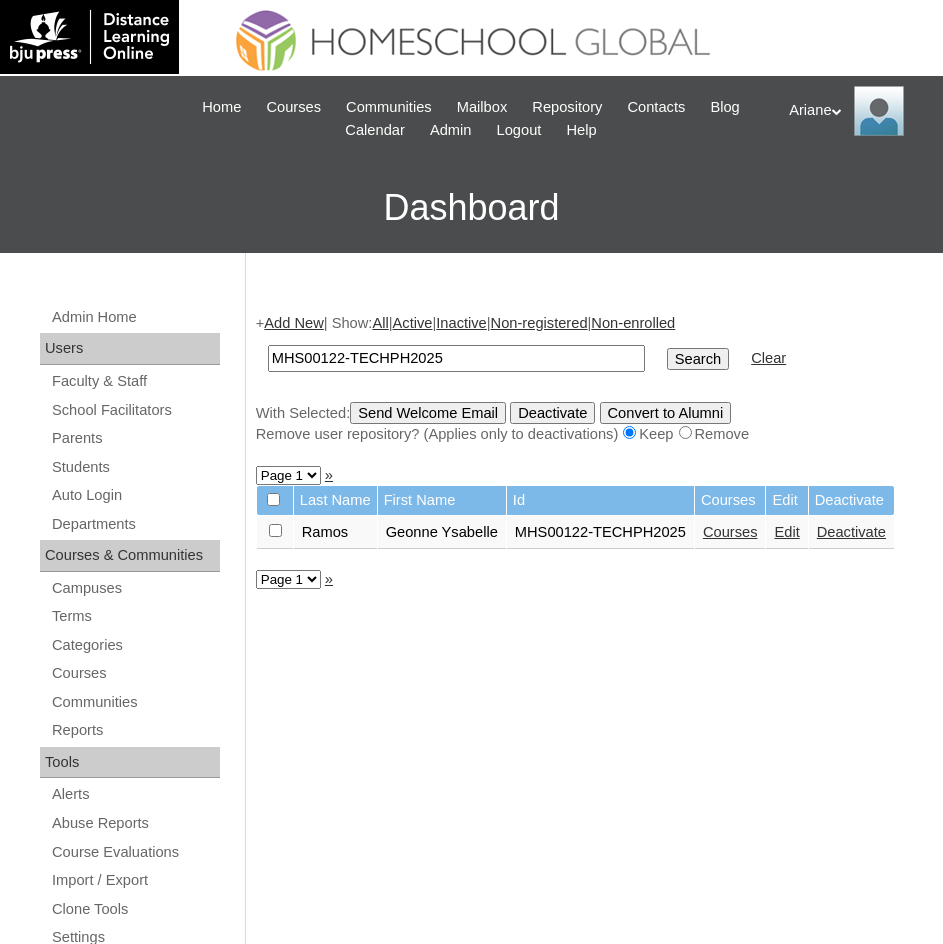 scroll, scrollTop: 0, scrollLeft: 0, axis: both 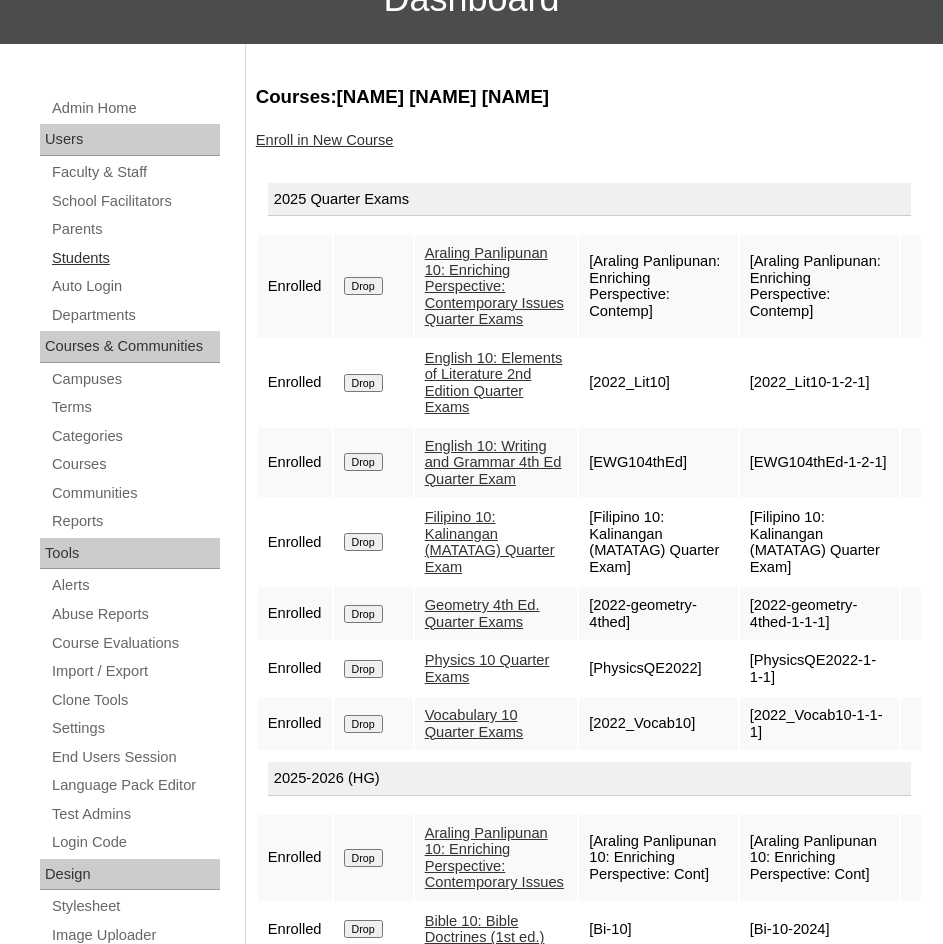 click on "Students" at bounding box center (135, 258) 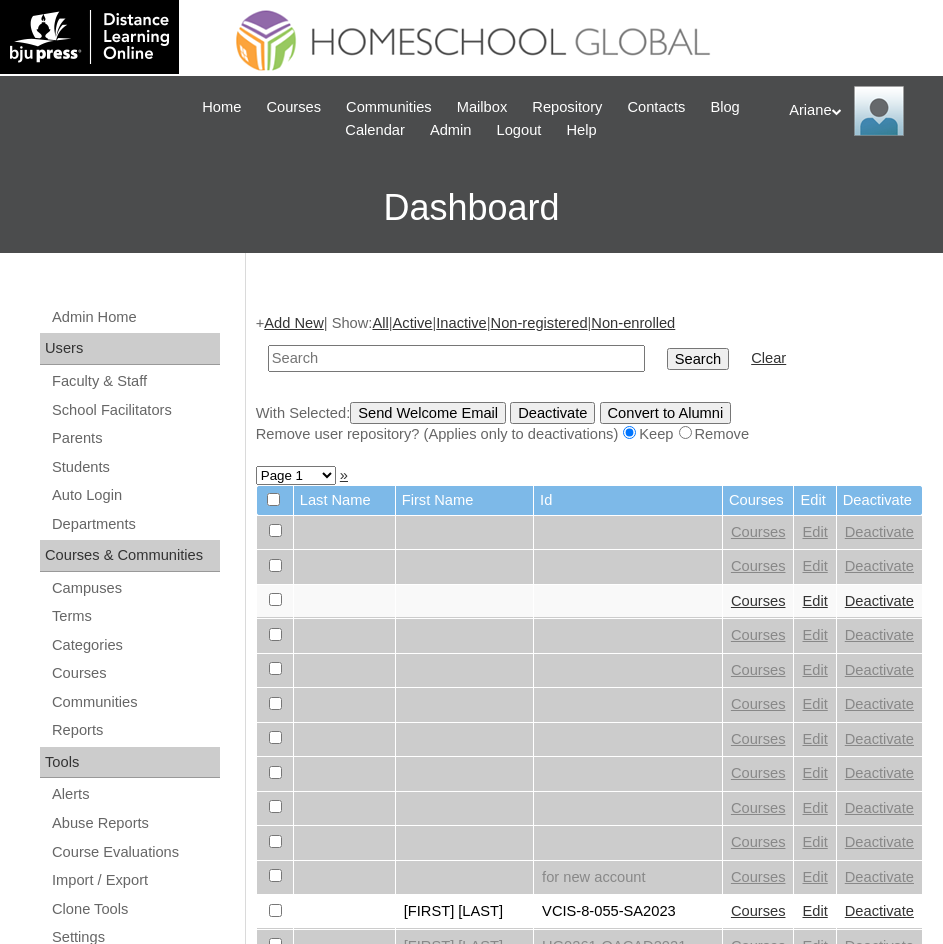 scroll, scrollTop: 0, scrollLeft: 0, axis: both 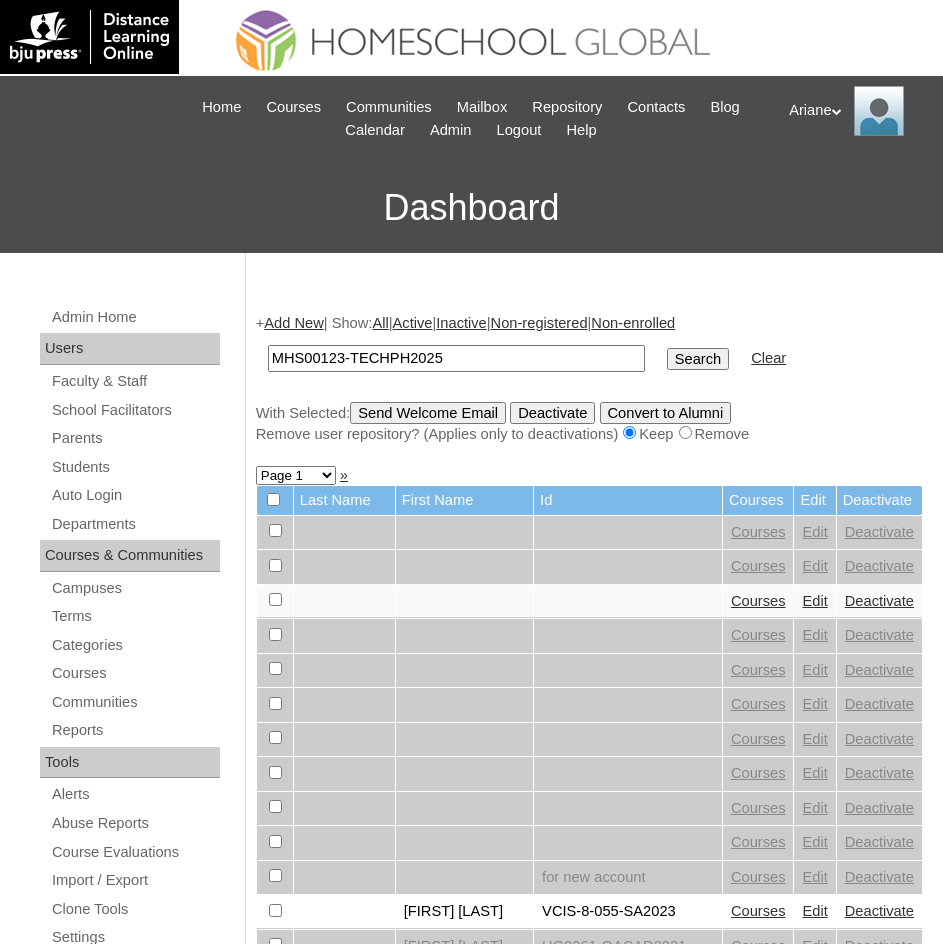 type on "MHS00123-TECHPH2025" 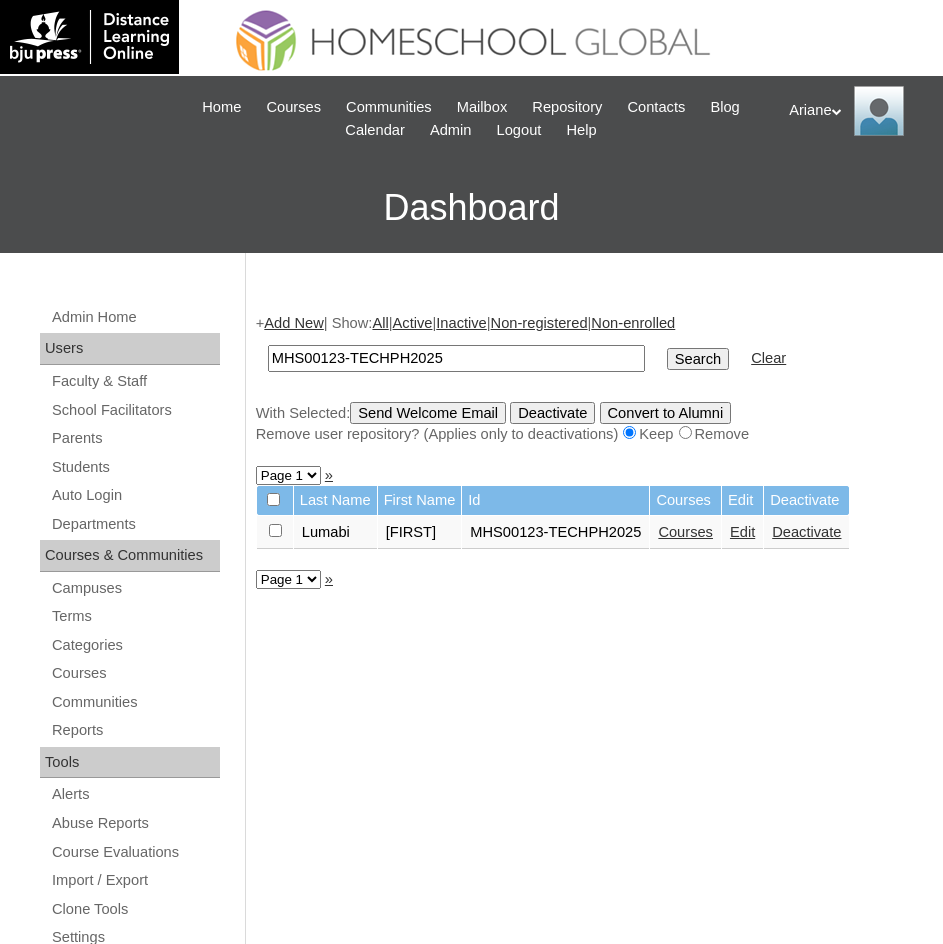 scroll, scrollTop: 0, scrollLeft: 0, axis: both 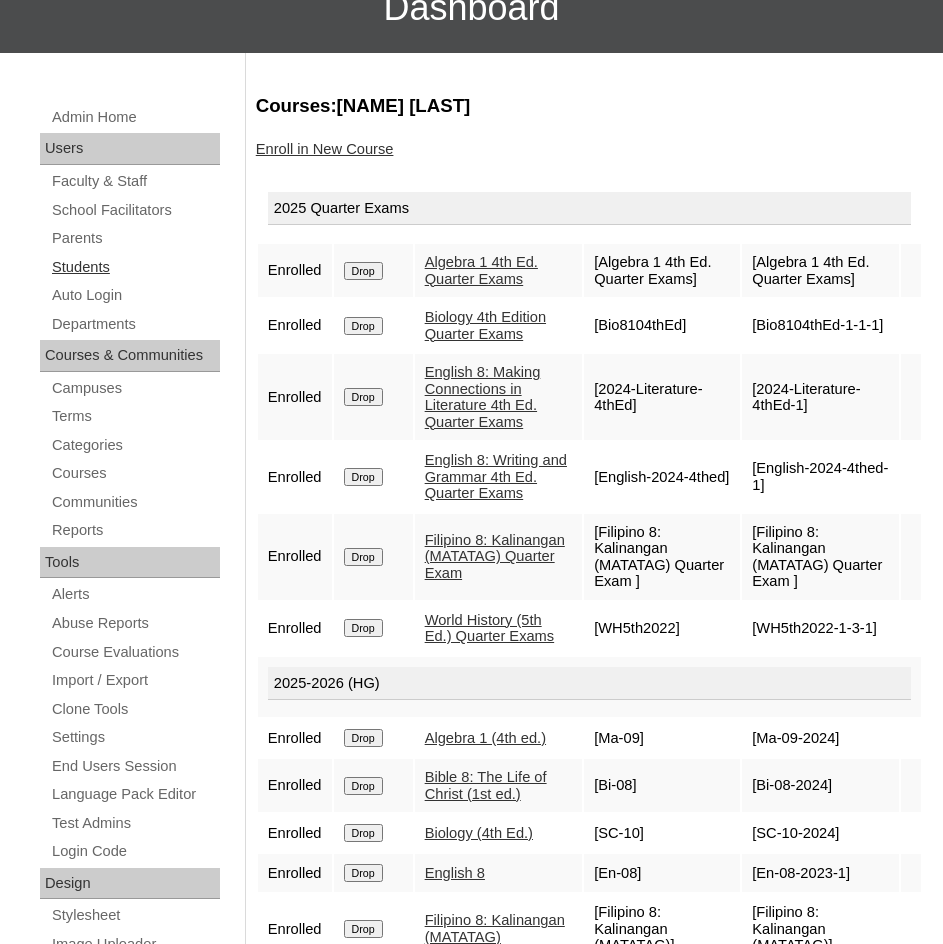 click on "Students" at bounding box center [135, 267] 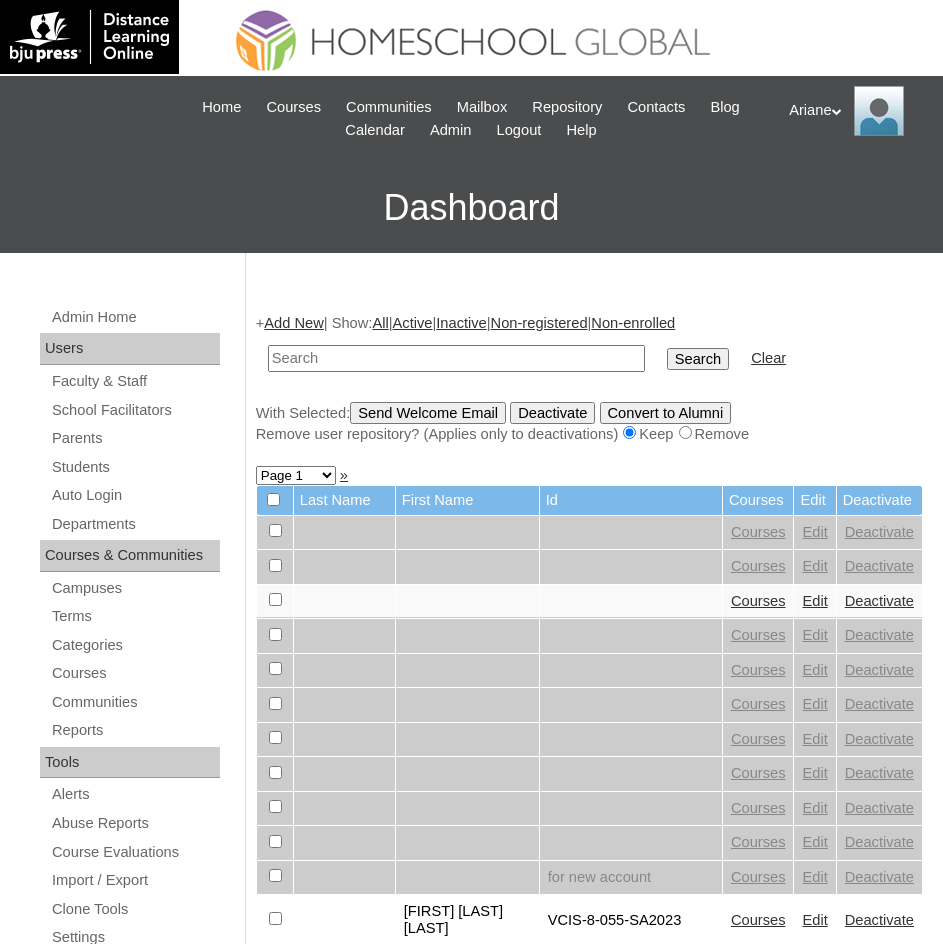 scroll, scrollTop: 0, scrollLeft: 0, axis: both 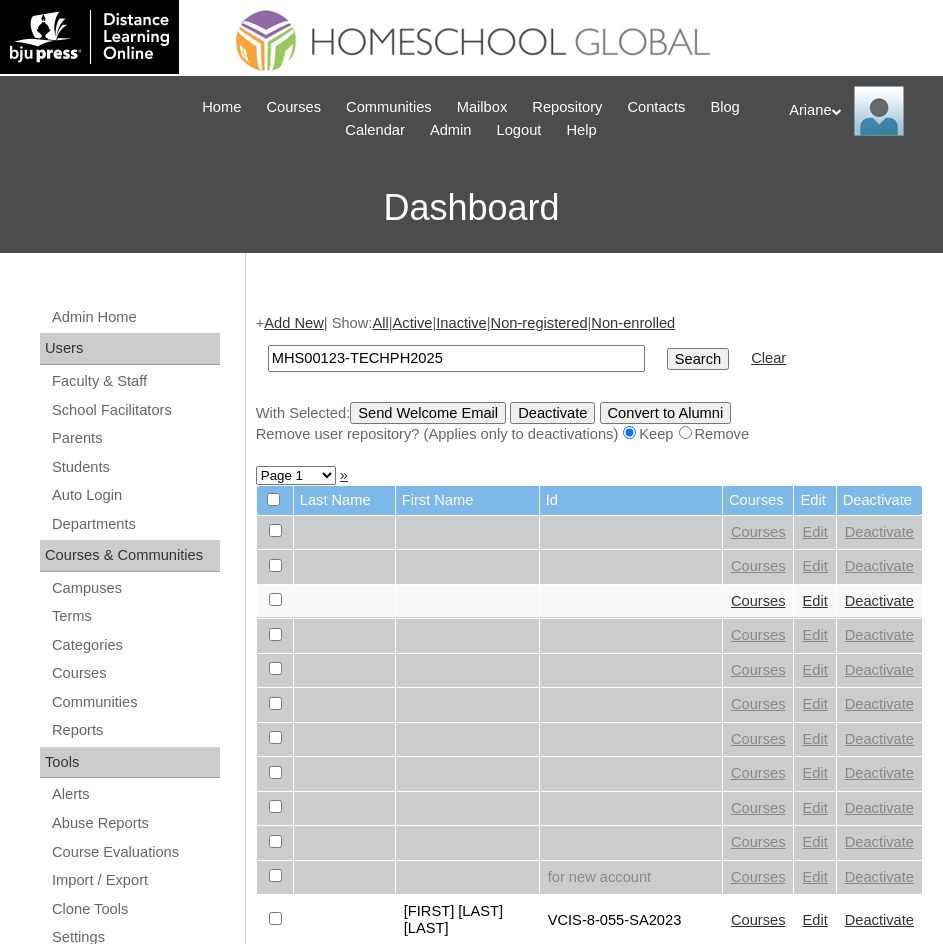 type on "MHS00123-TECHPH2025" 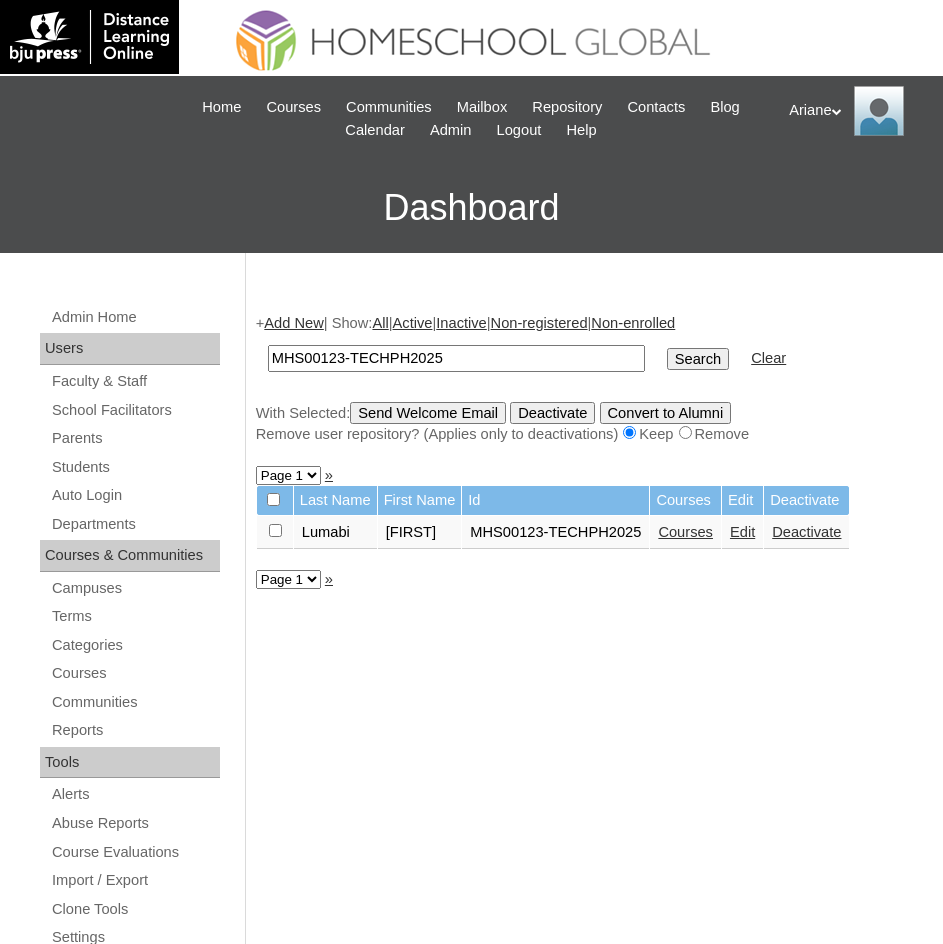 scroll, scrollTop: 0, scrollLeft: 0, axis: both 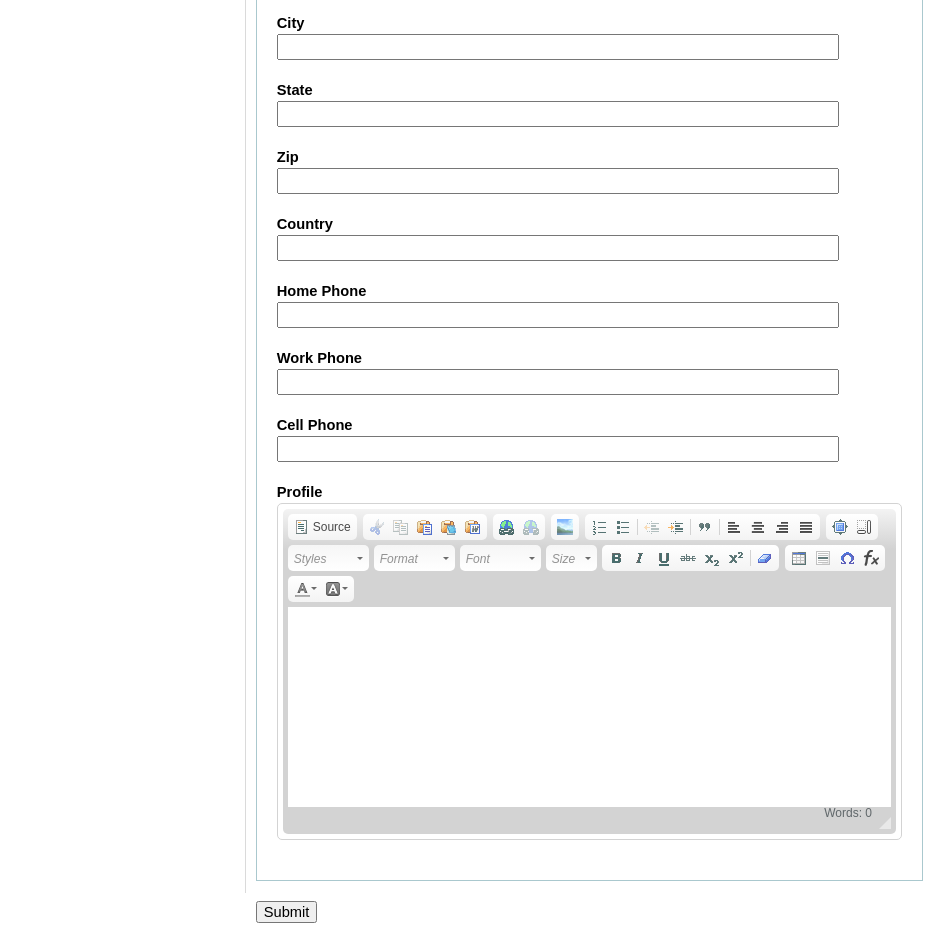 click on "Submit" at bounding box center [287, 912] 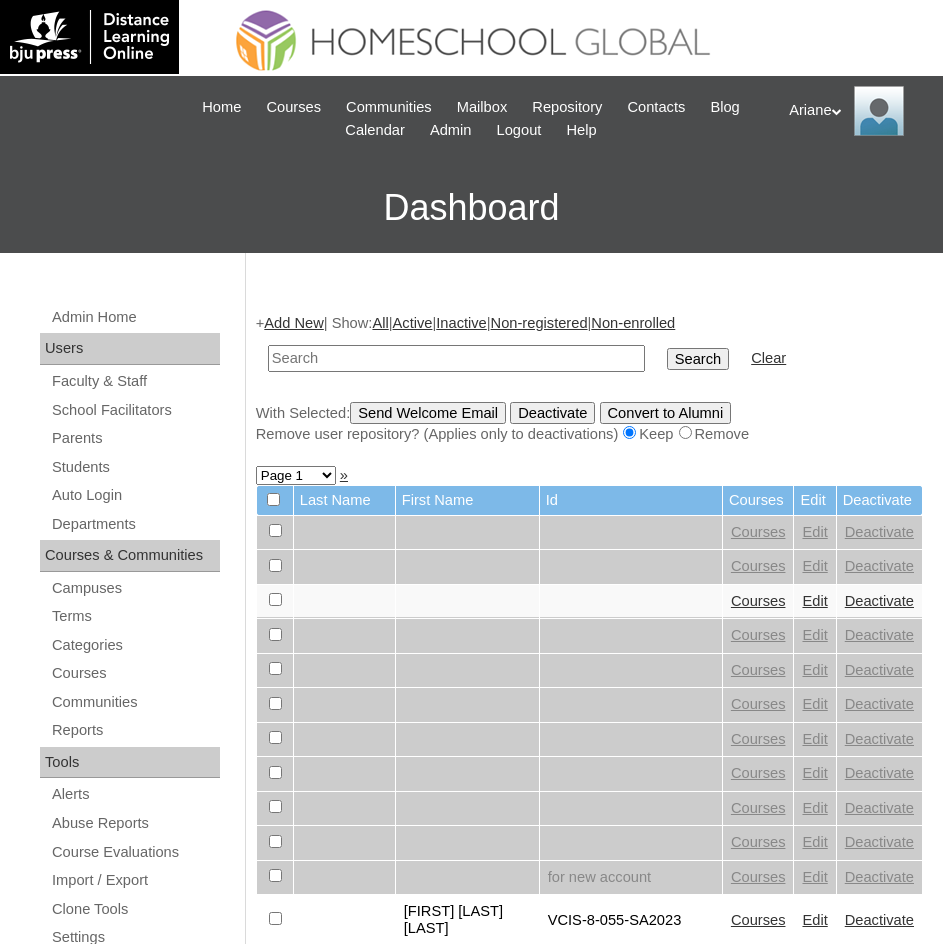 scroll, scrollTop: 0, scrollLeft: 0, axis: both 